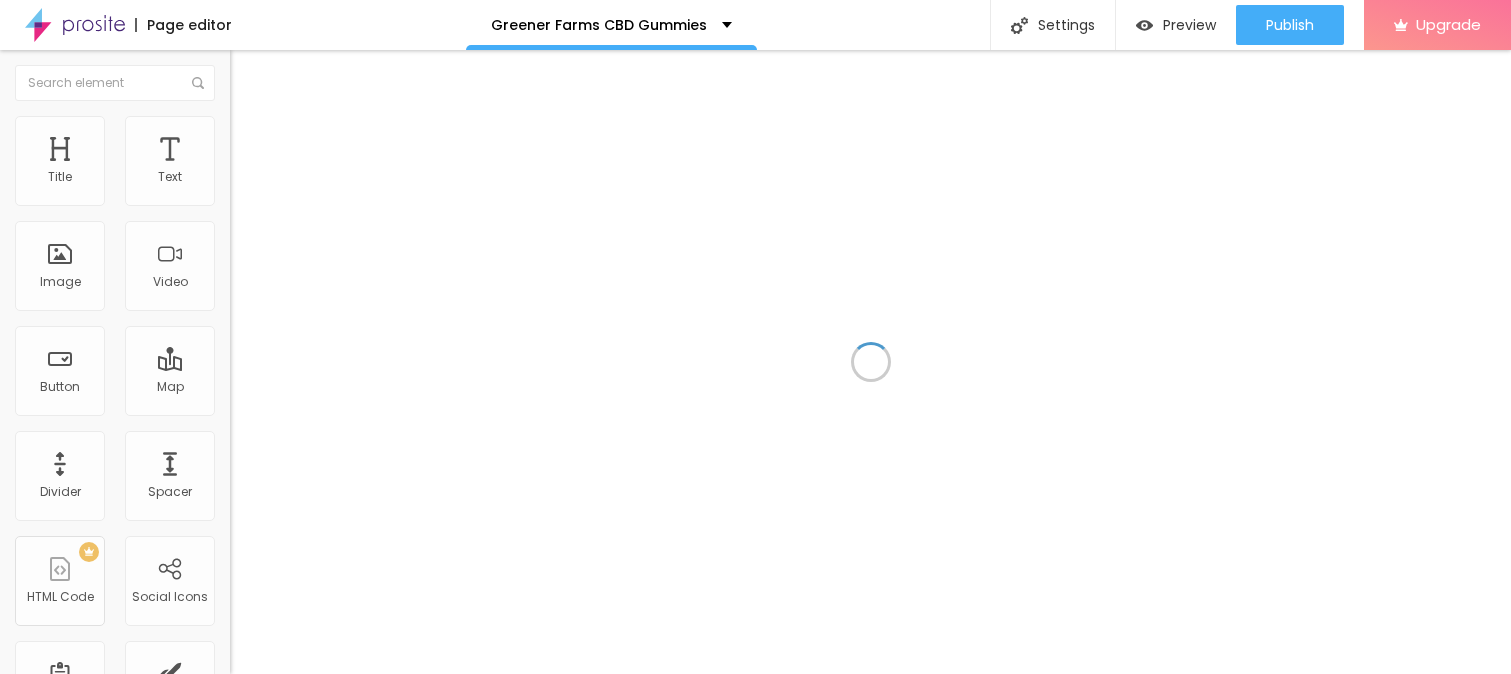 scroll, scrollTop: 0, scrollLeft: 0, axis: both 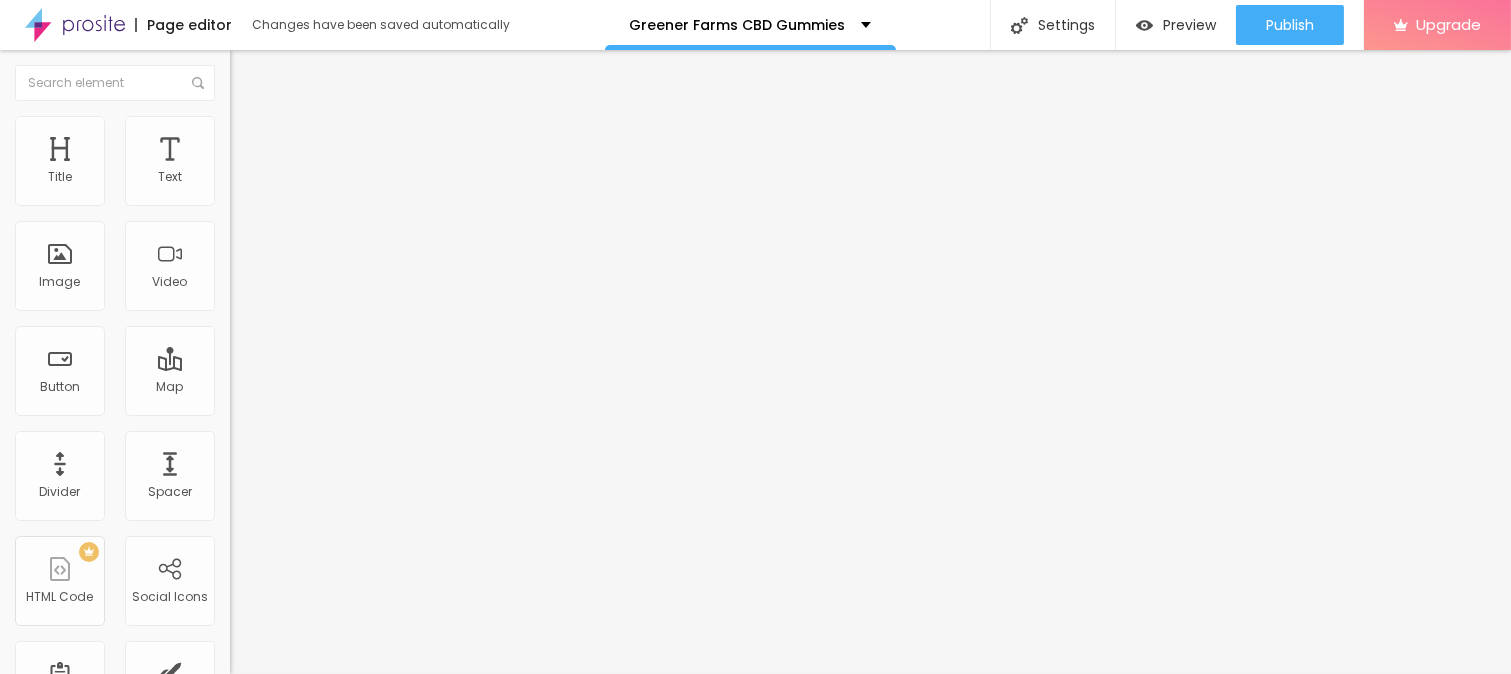 click on "Add image" at bounding box center (271, 163) 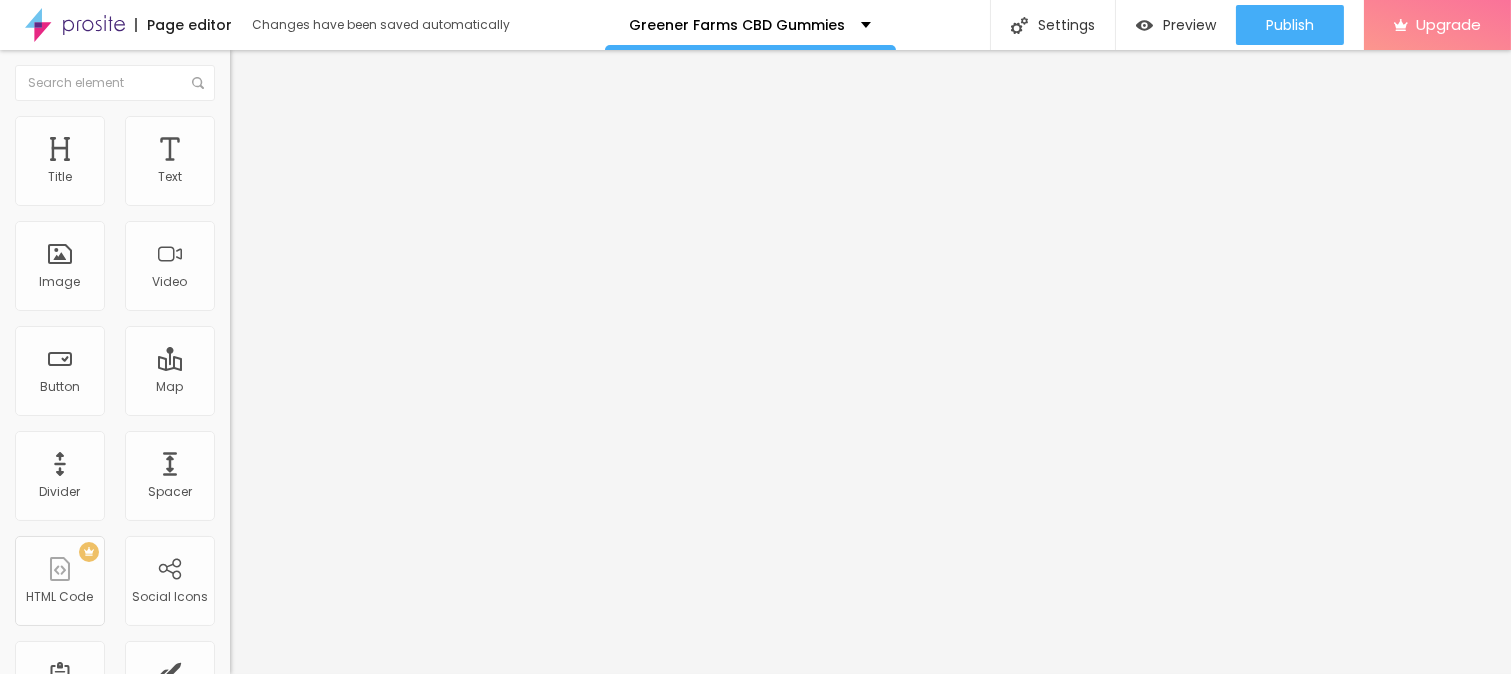click on "Upload" at bounding box center (66, 919) 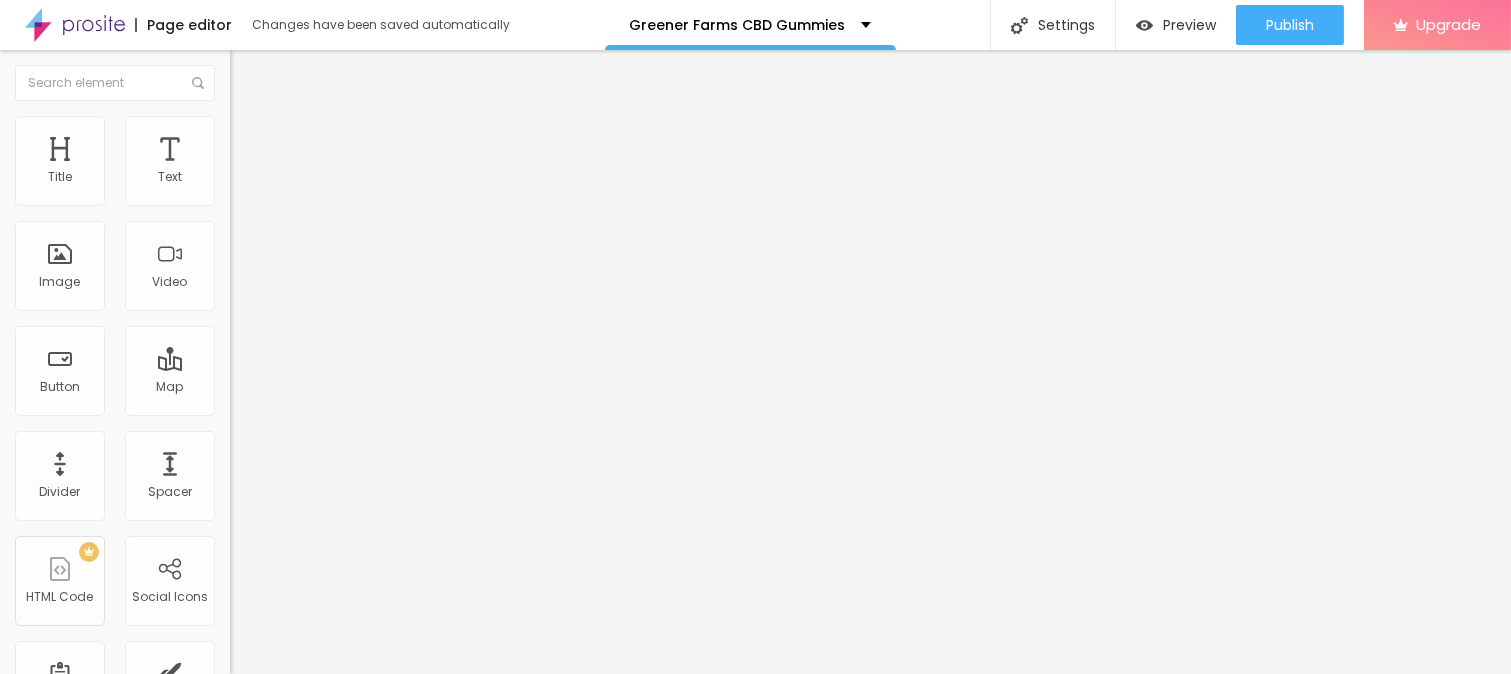 drag, startPoint x: 80, startPoint y: 535, endPoint x: 11, endPoint y: 535, distance: 69 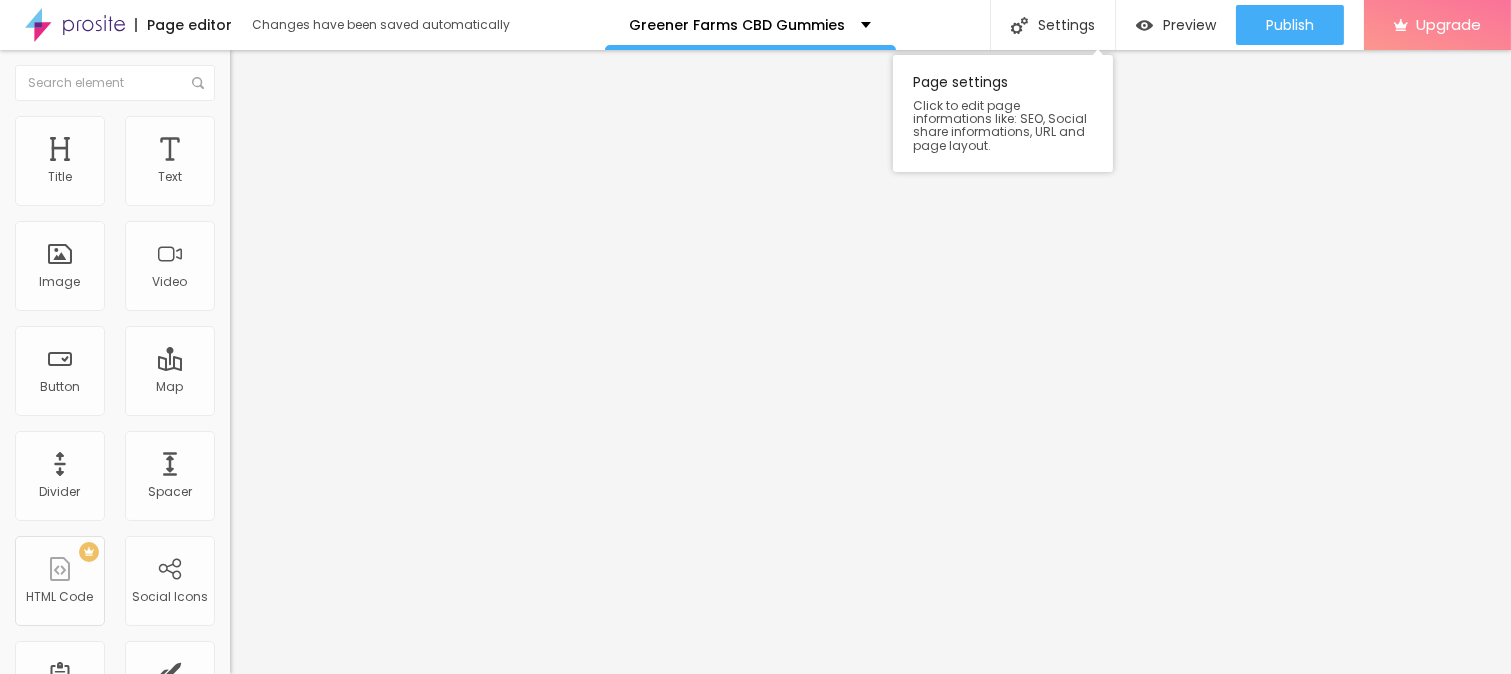 paste on "https://example.com/Order-GreenerFarmsCBDGummies" 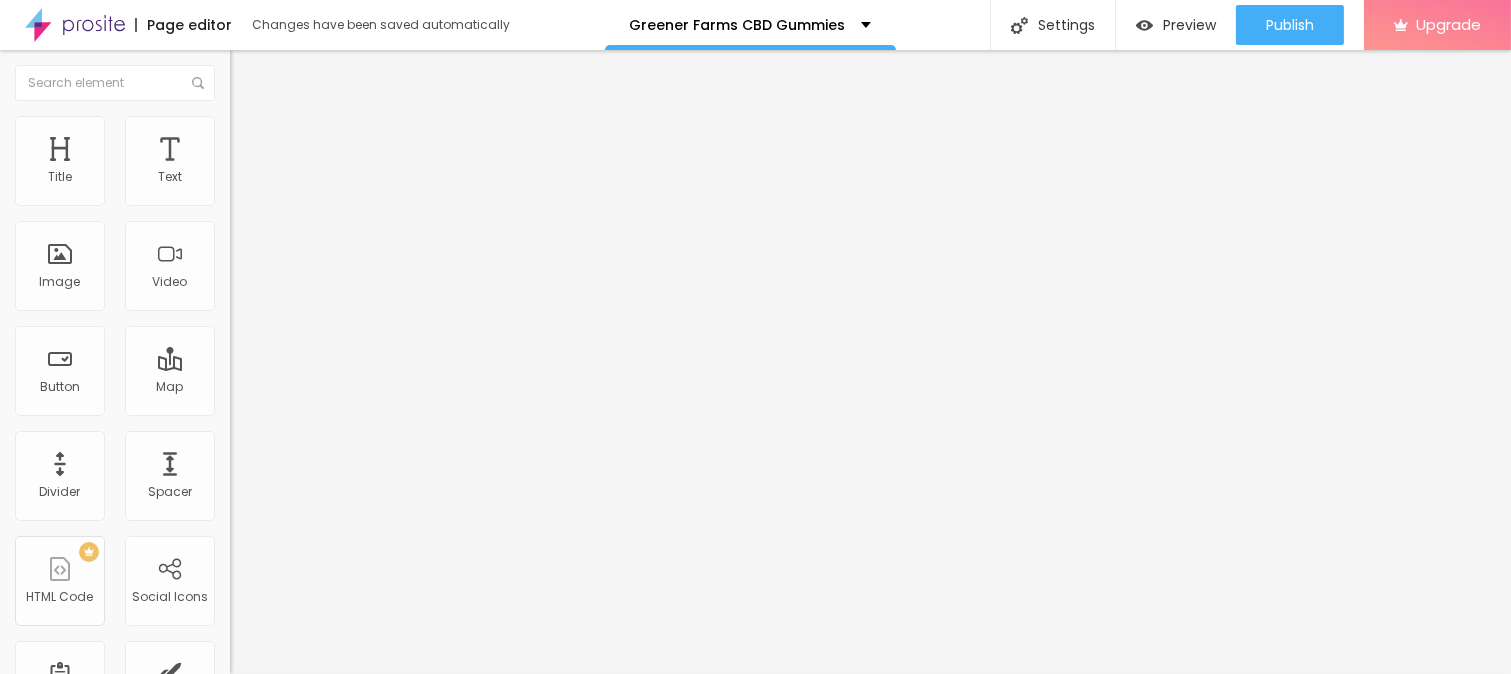 scroll, scrollTop: 0, scrollLeft: 242, axis: horizontal 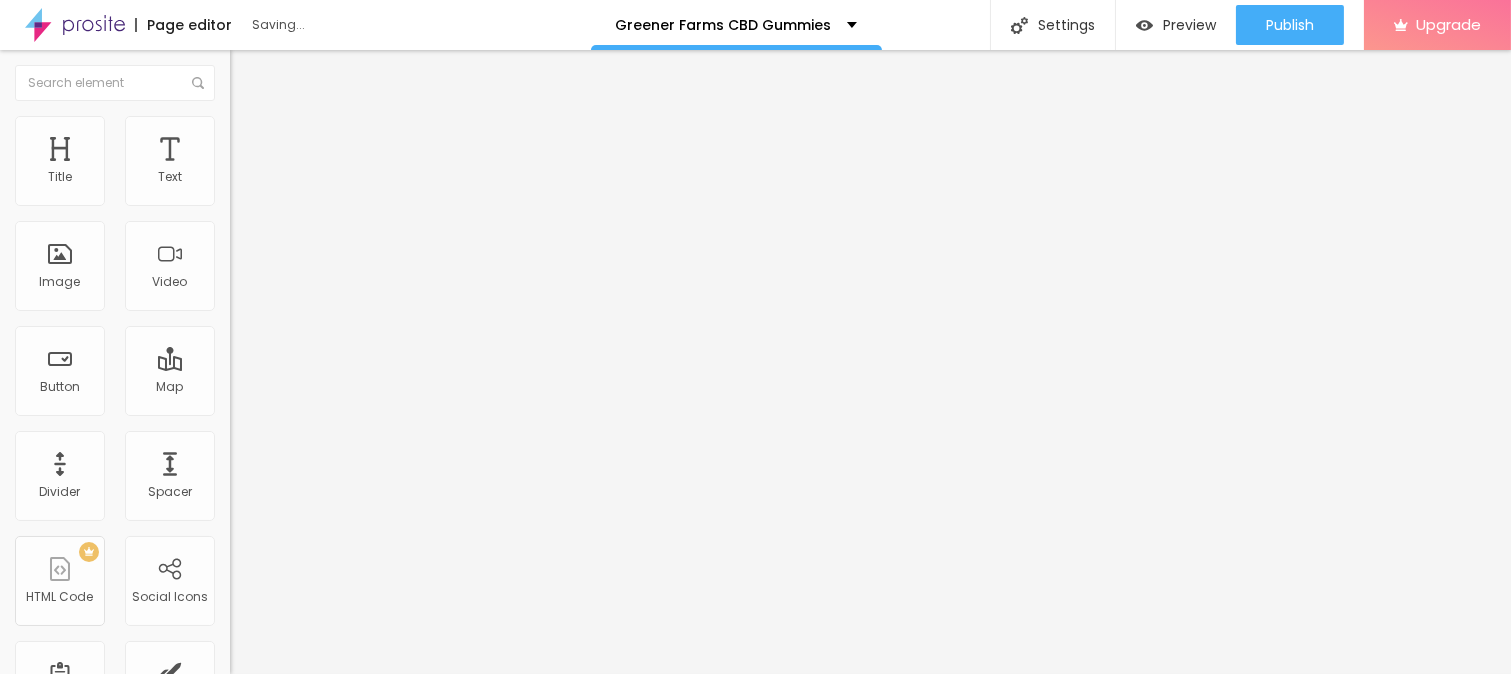 click on "https://example.com/Order-GreenerFarmsCBDGummies" at bounding box center [350, 400] 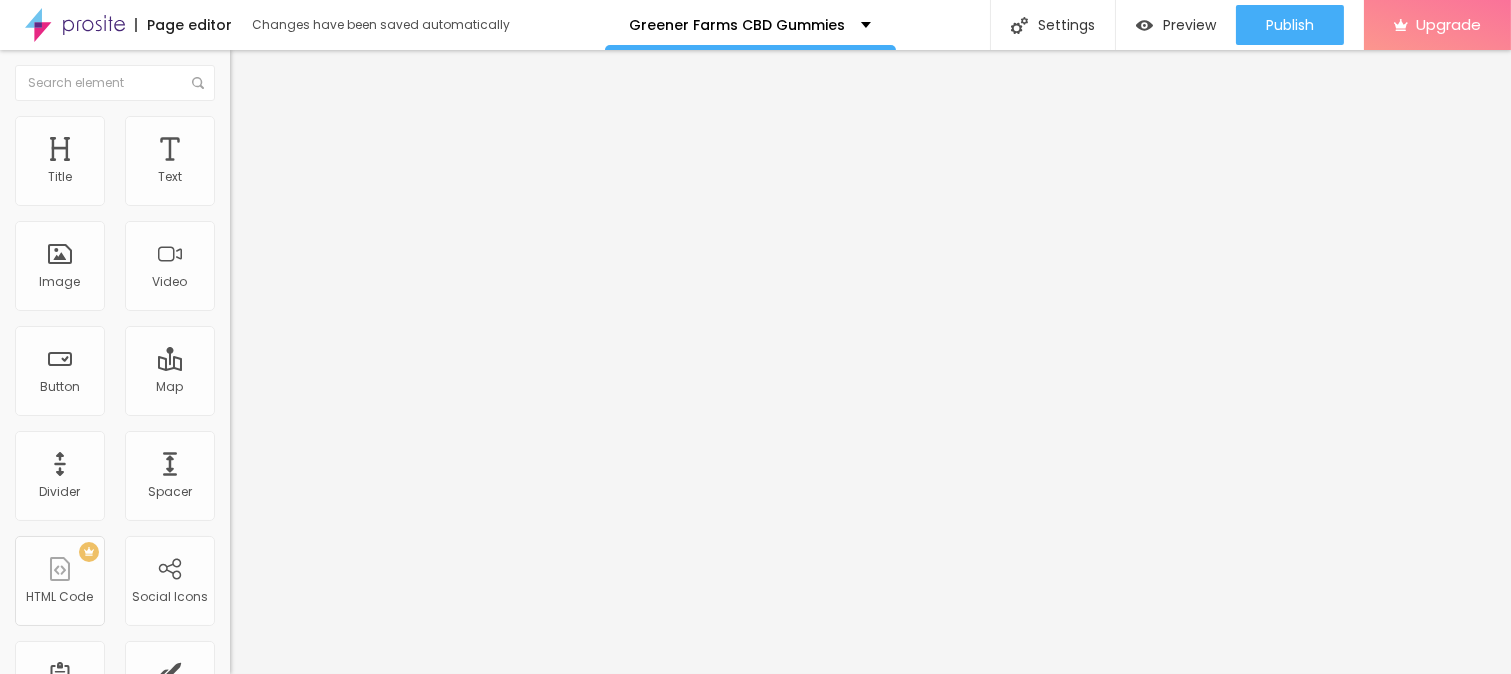 scroll, scrollTop: 0, scrollLeft: 0, axis: both 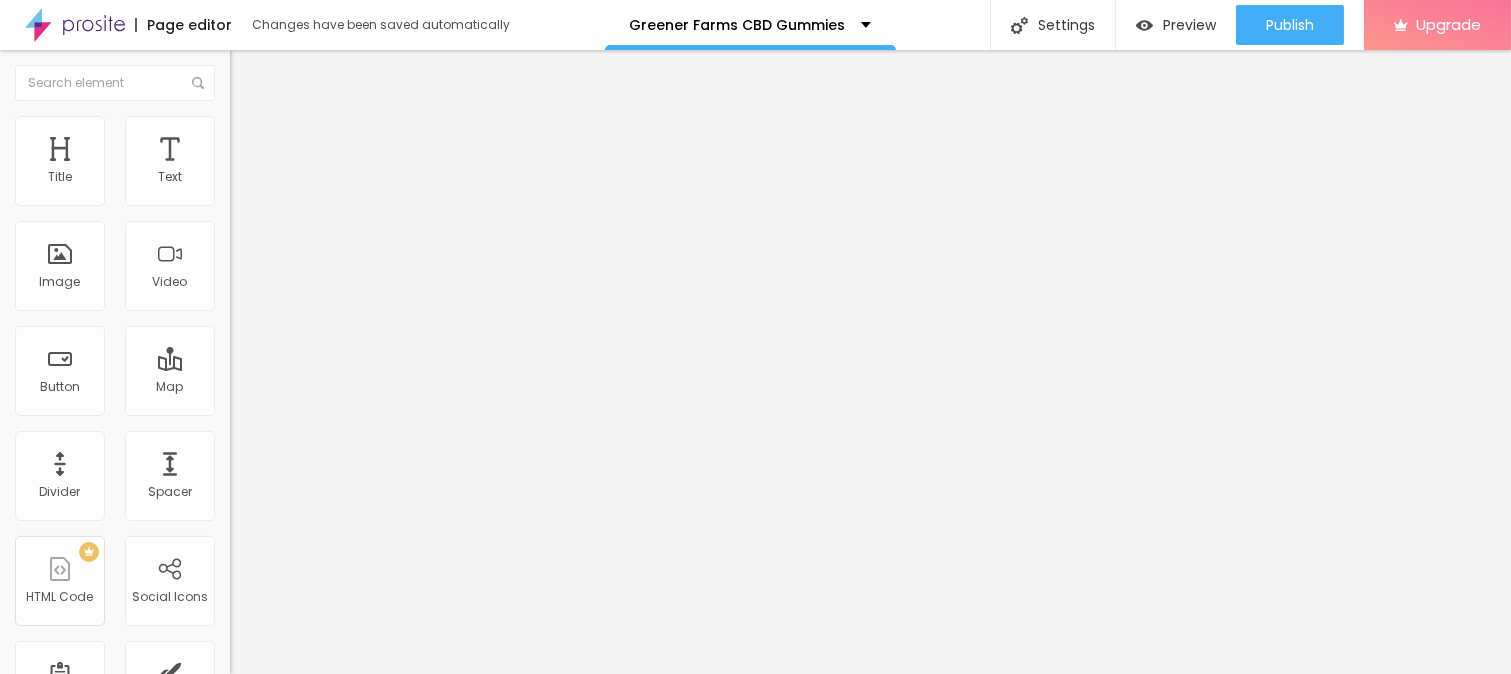 type on "95" 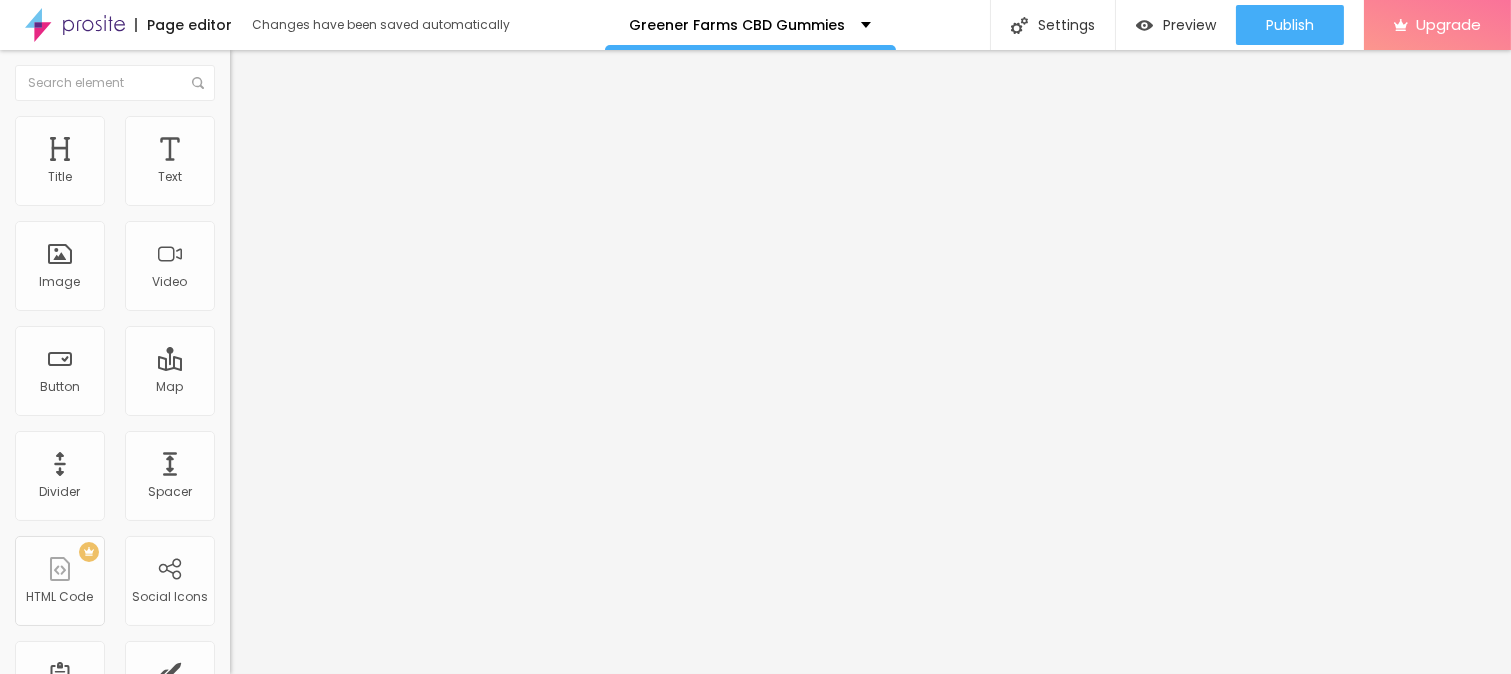 type on "90" 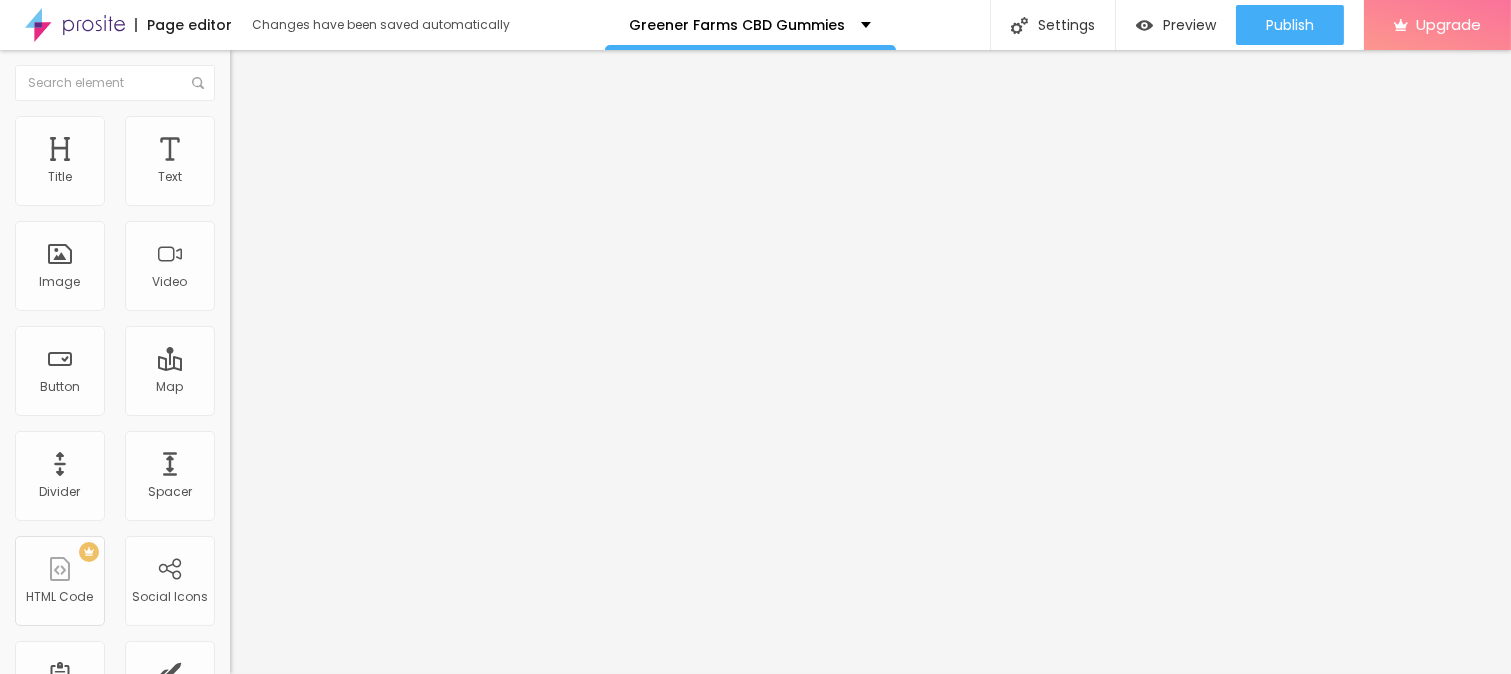 type on "60" 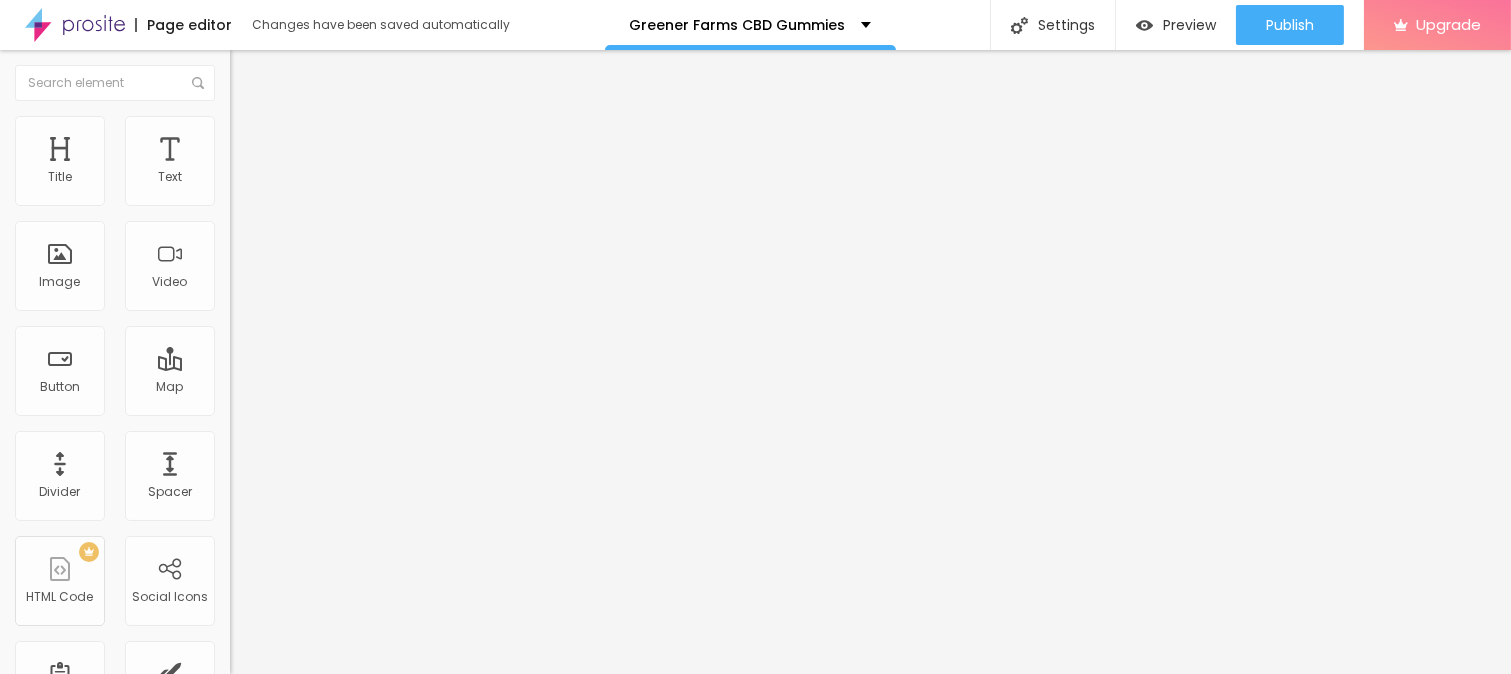 drag, startPoint x: 211, startPoint y: 211, endPoint x: 127, endPoint y: 222, distance: 84.71718 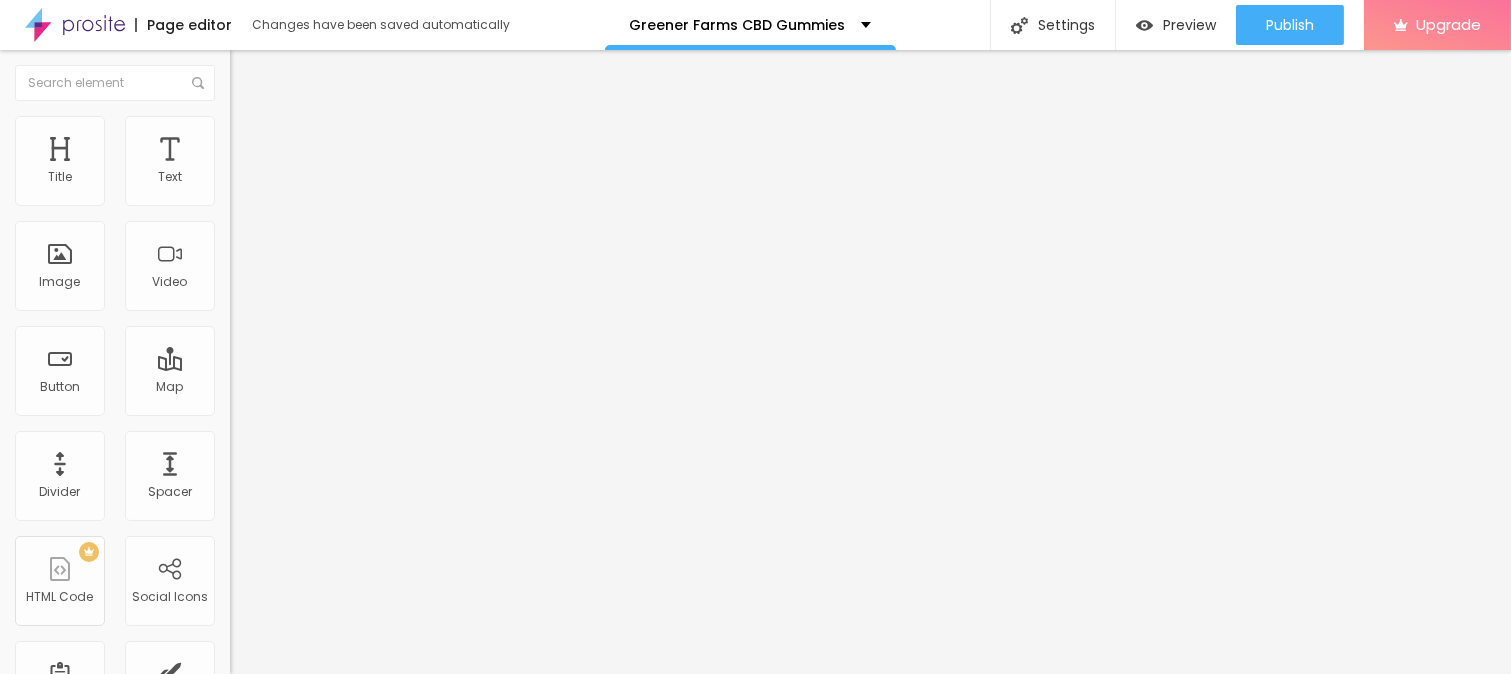 click at bounding box center (253, 73) 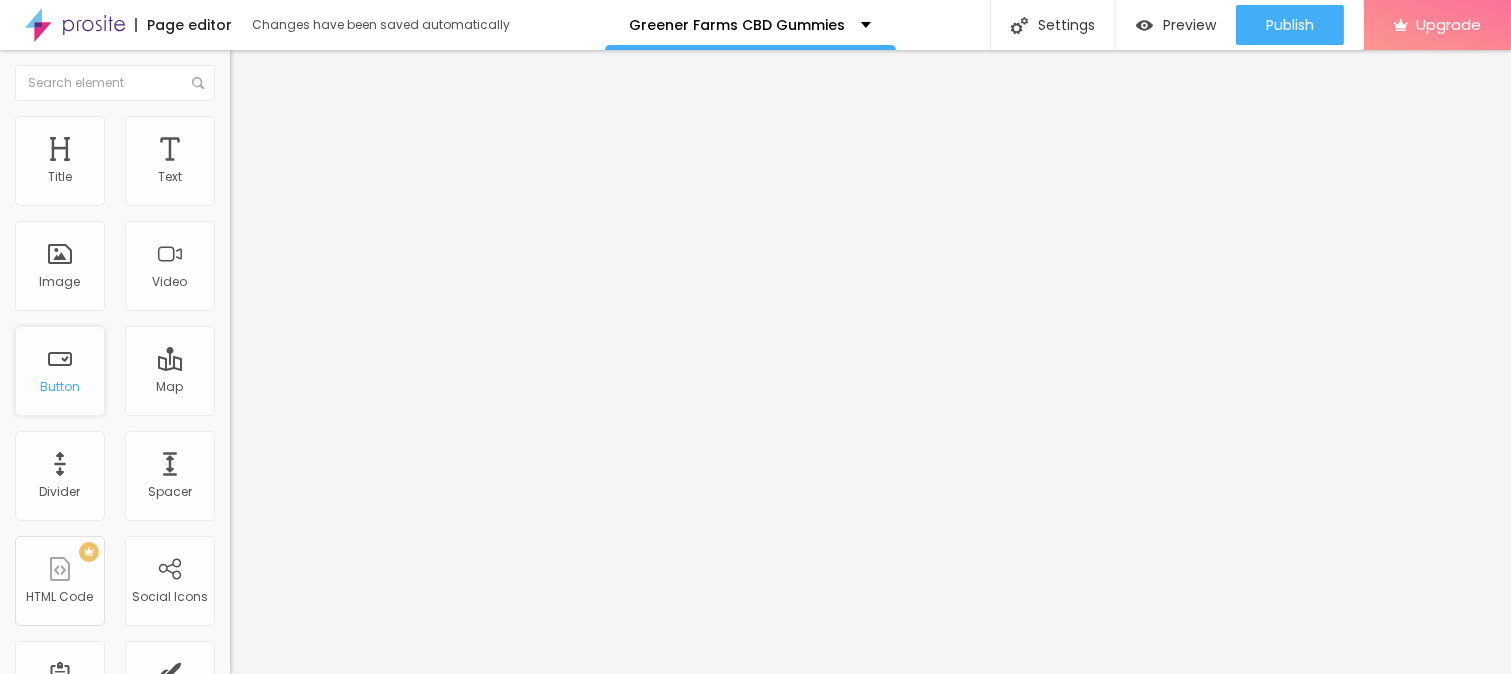 click on "Button" at bounding box center [60, 387] 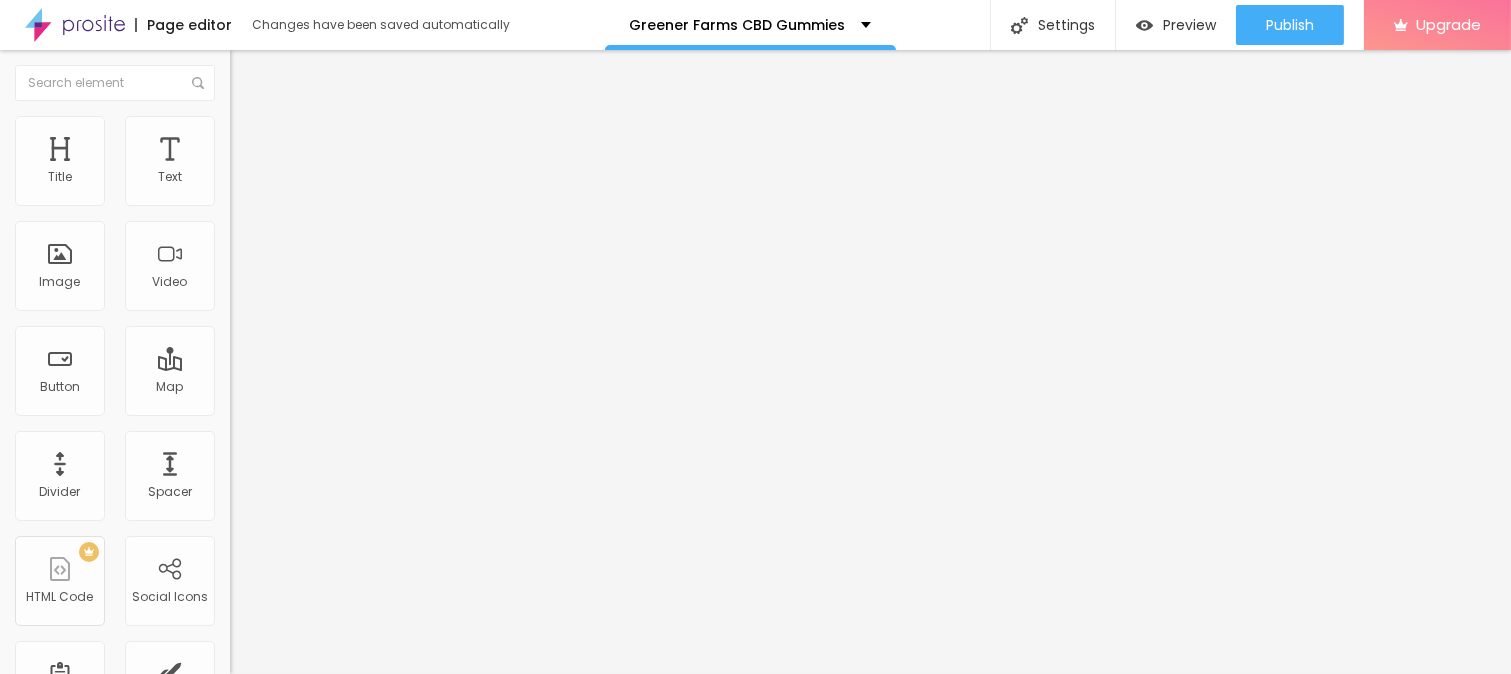 click on "Click me" at bounding box center [350, 178] 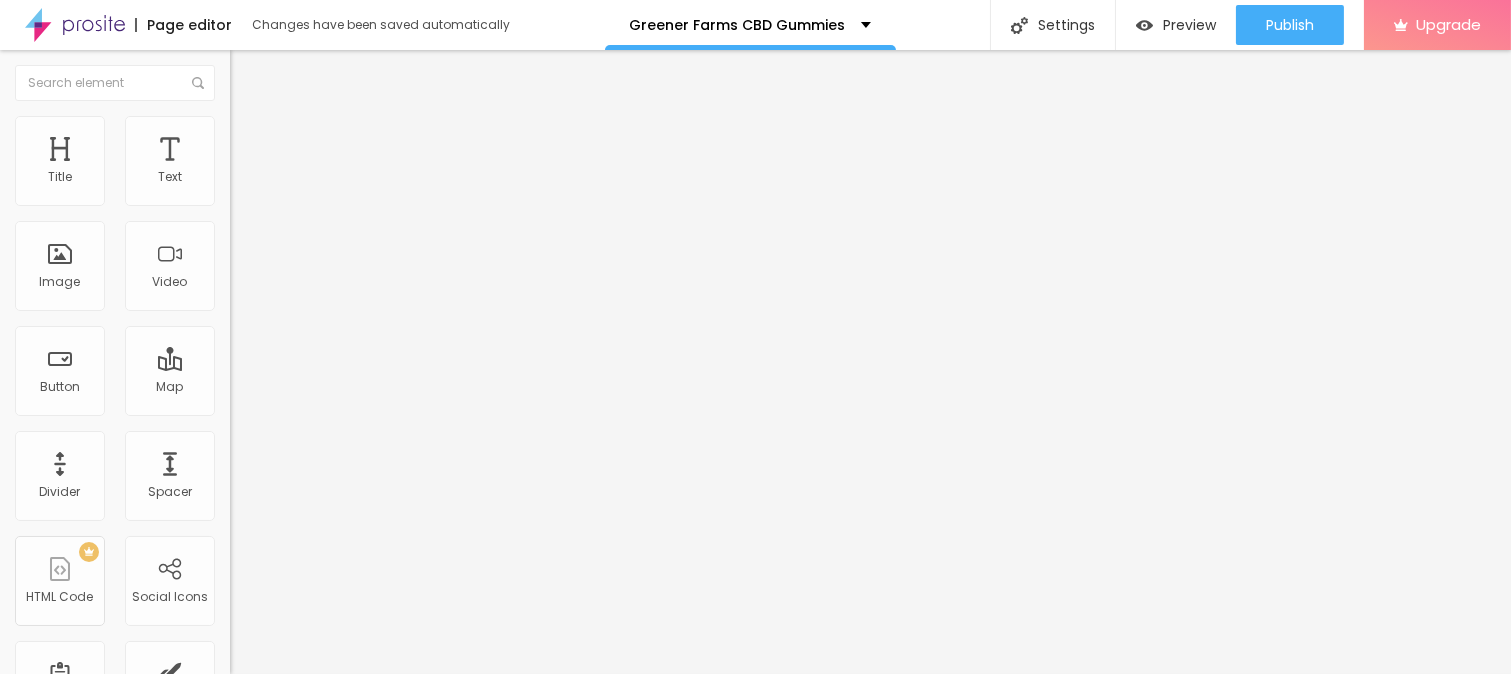 paste on "https://example.com/Order-GreenerFarmsCBDGummies" 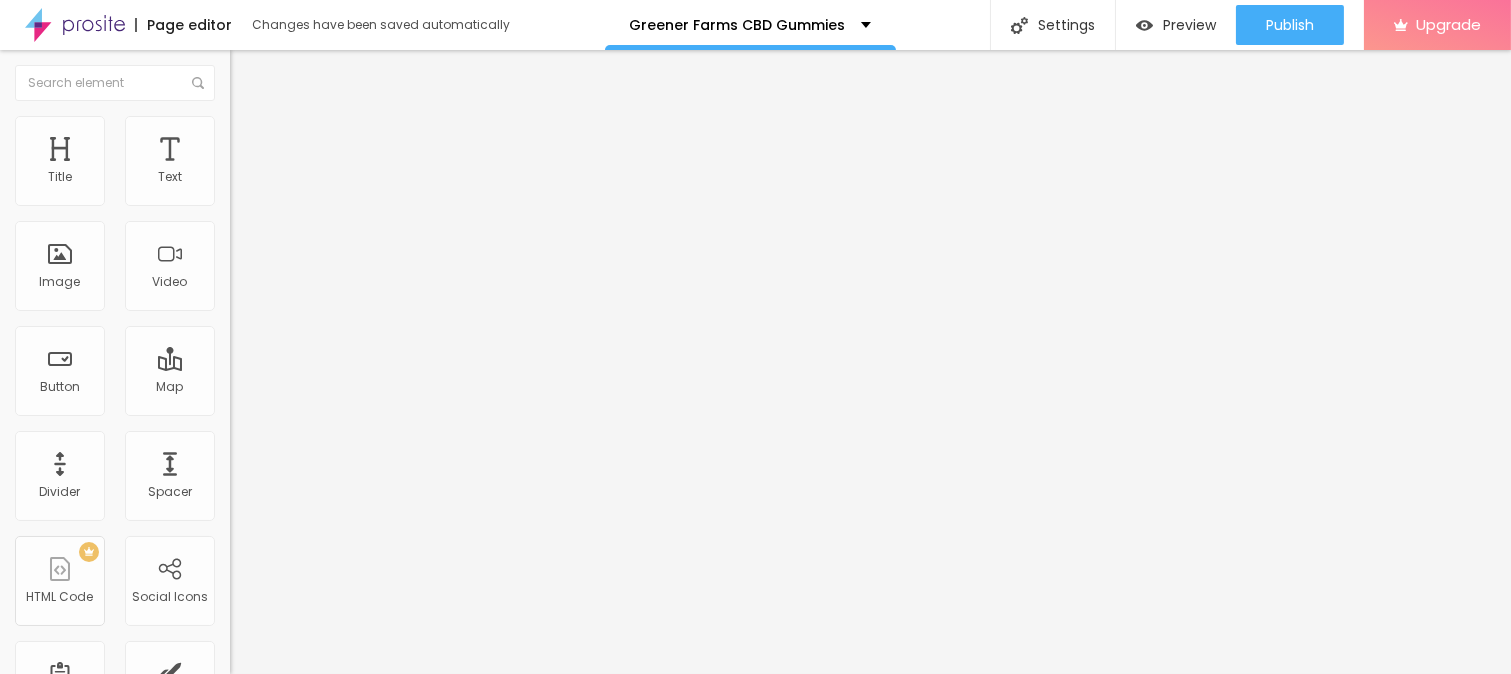 type on "🛒🤩SHOP Now🤩🛒" 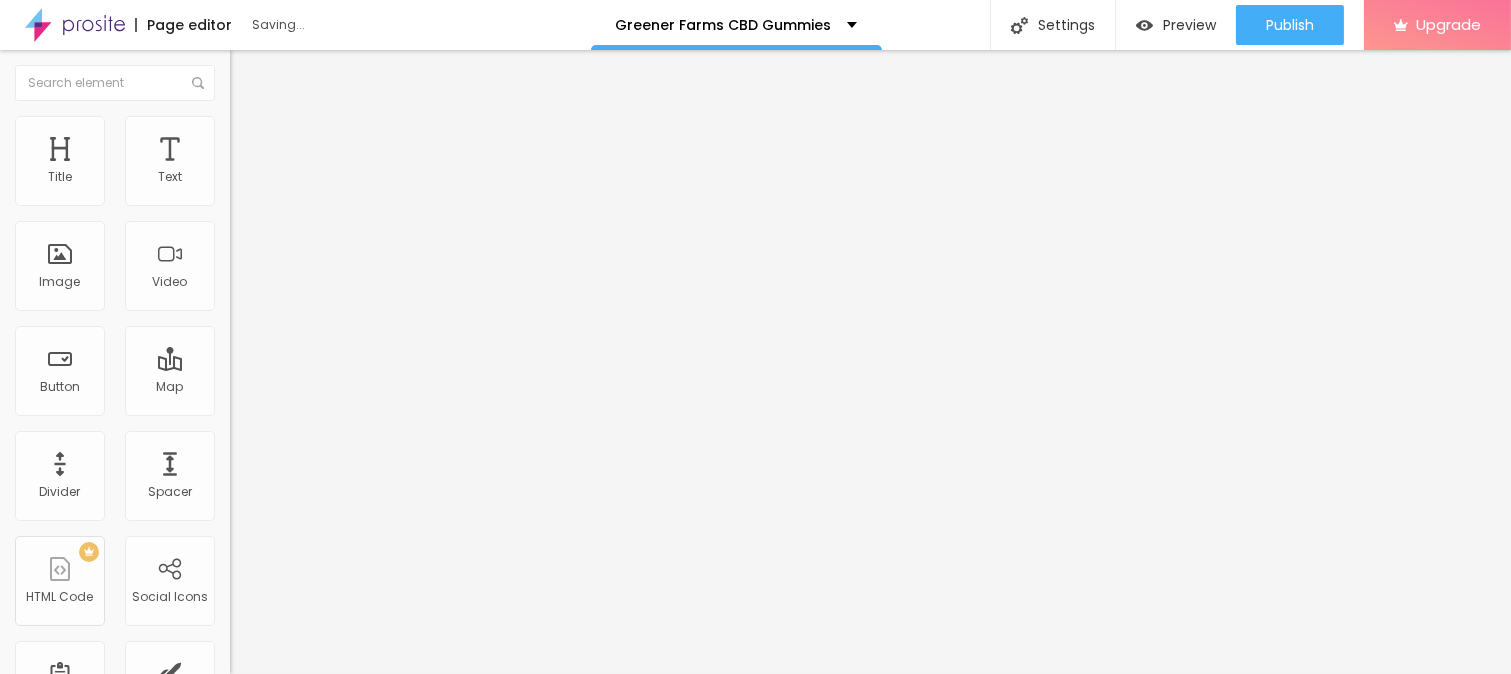 type on "https://example.com/Order-GreenerFarmsCBDGummies" 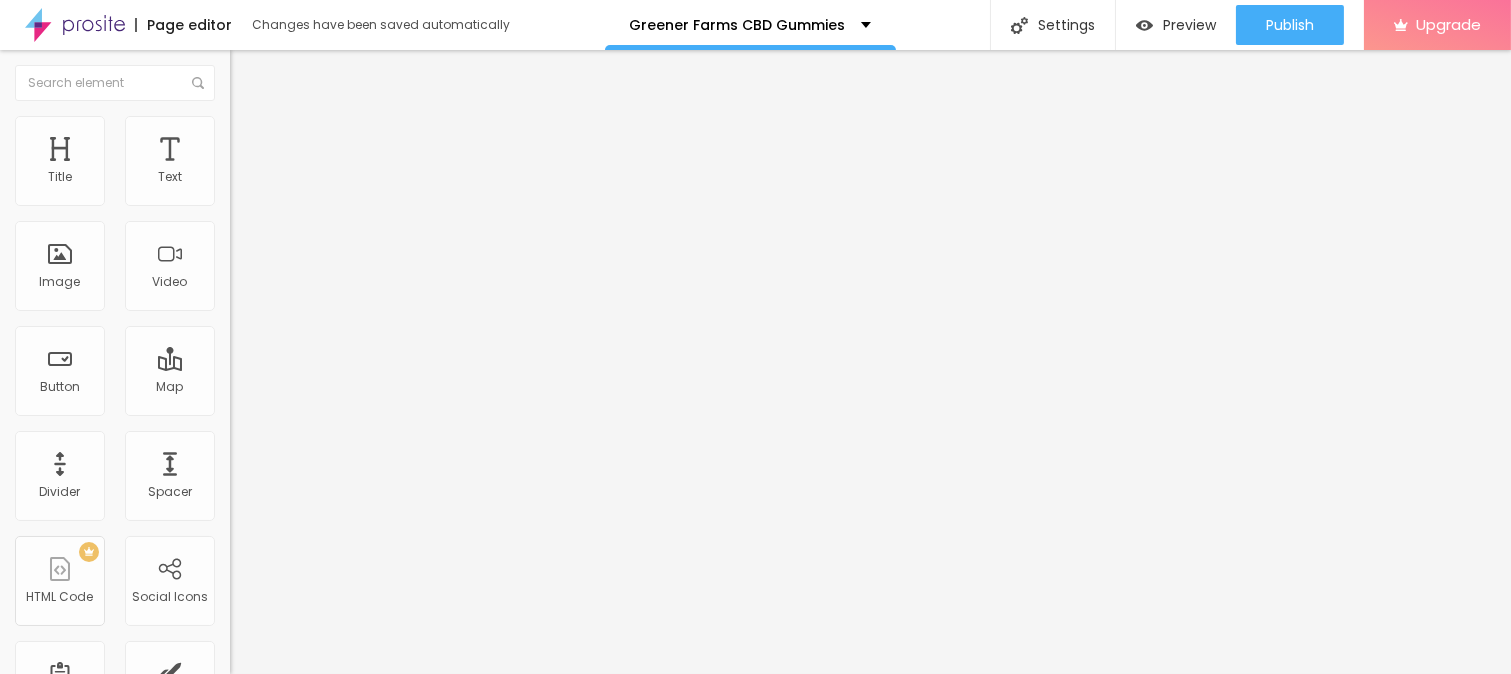 click on "Edit Button" at bounding box center (298, 73) 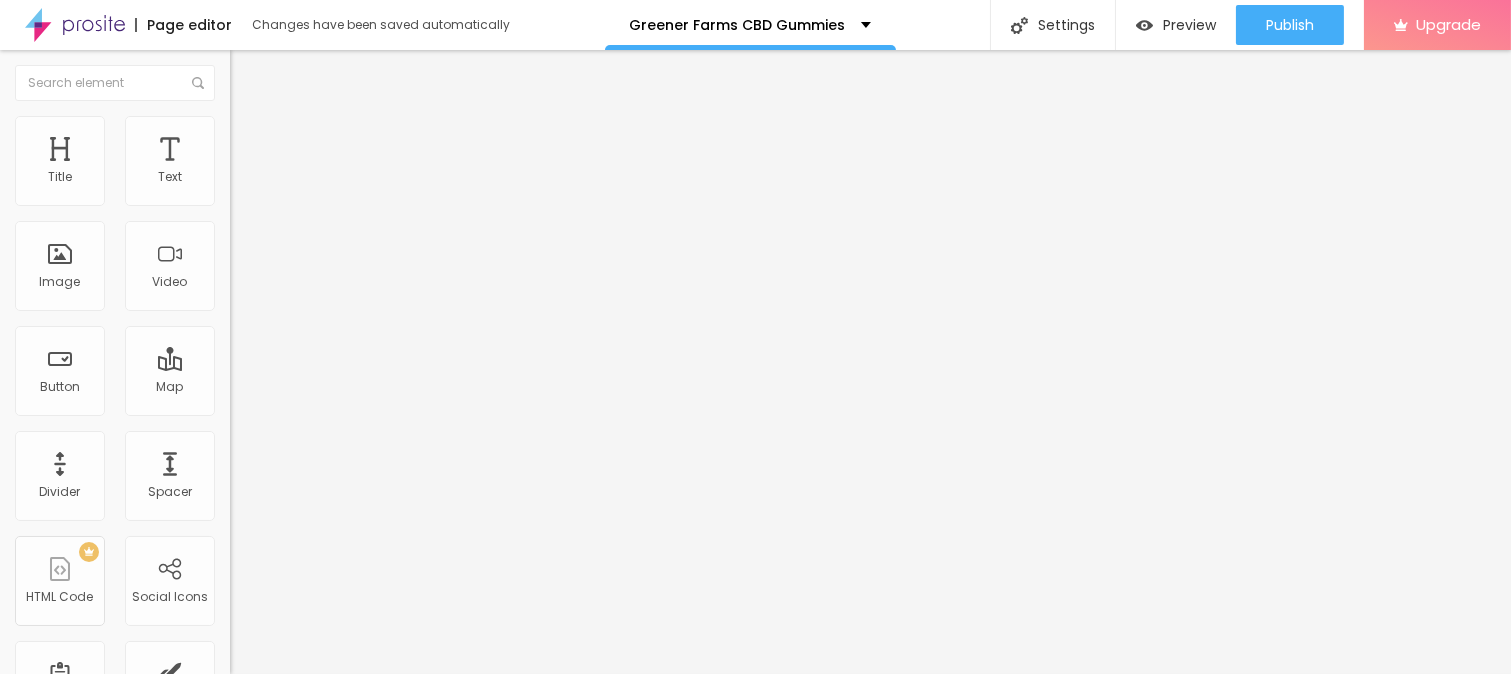 click at bounding box center (244, 181) 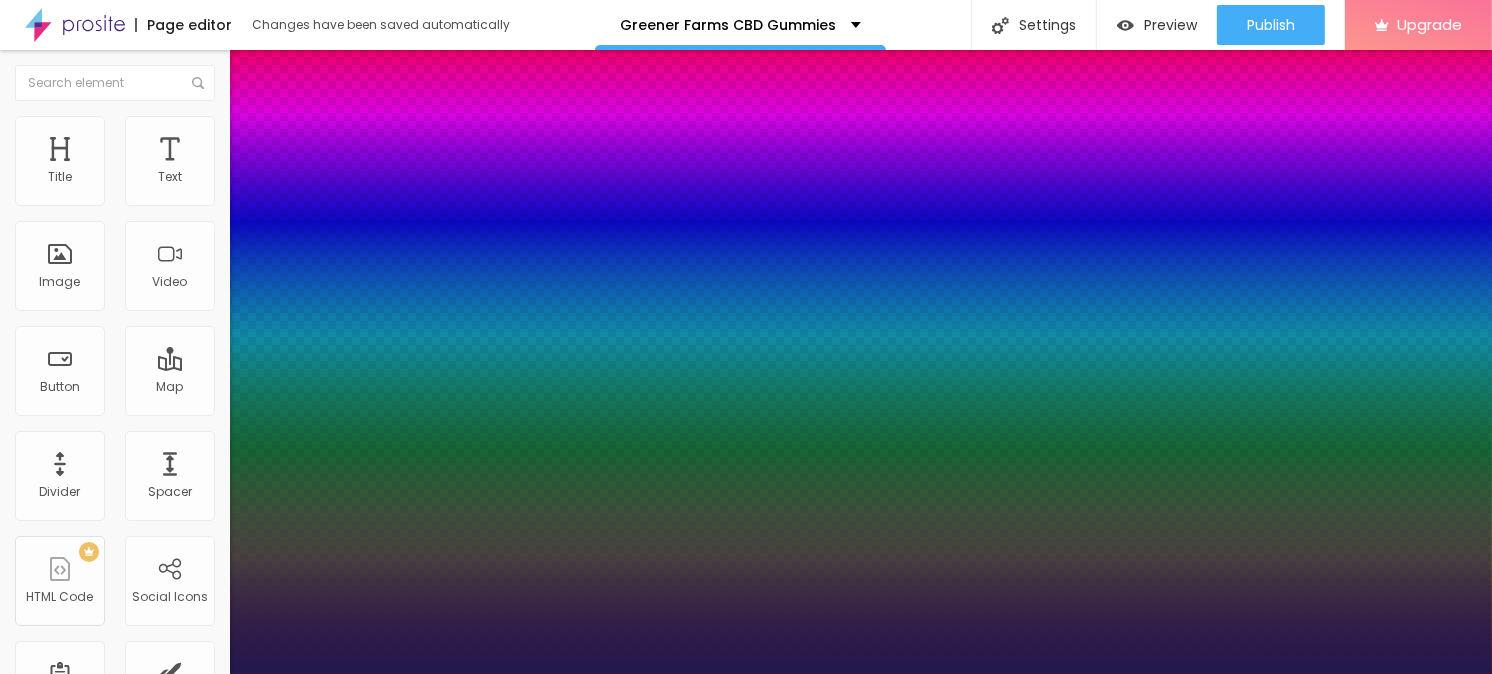 type on "1" 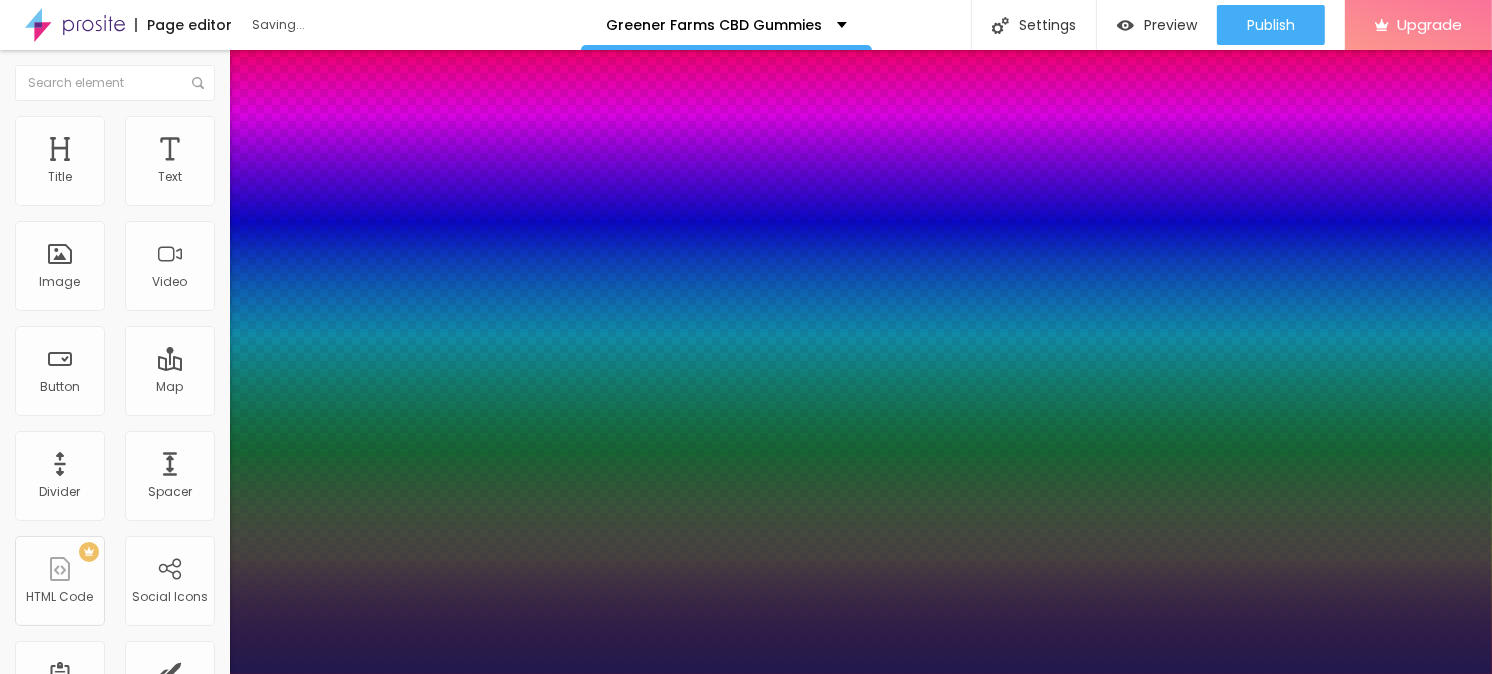 click at bounding box center [746, 674] 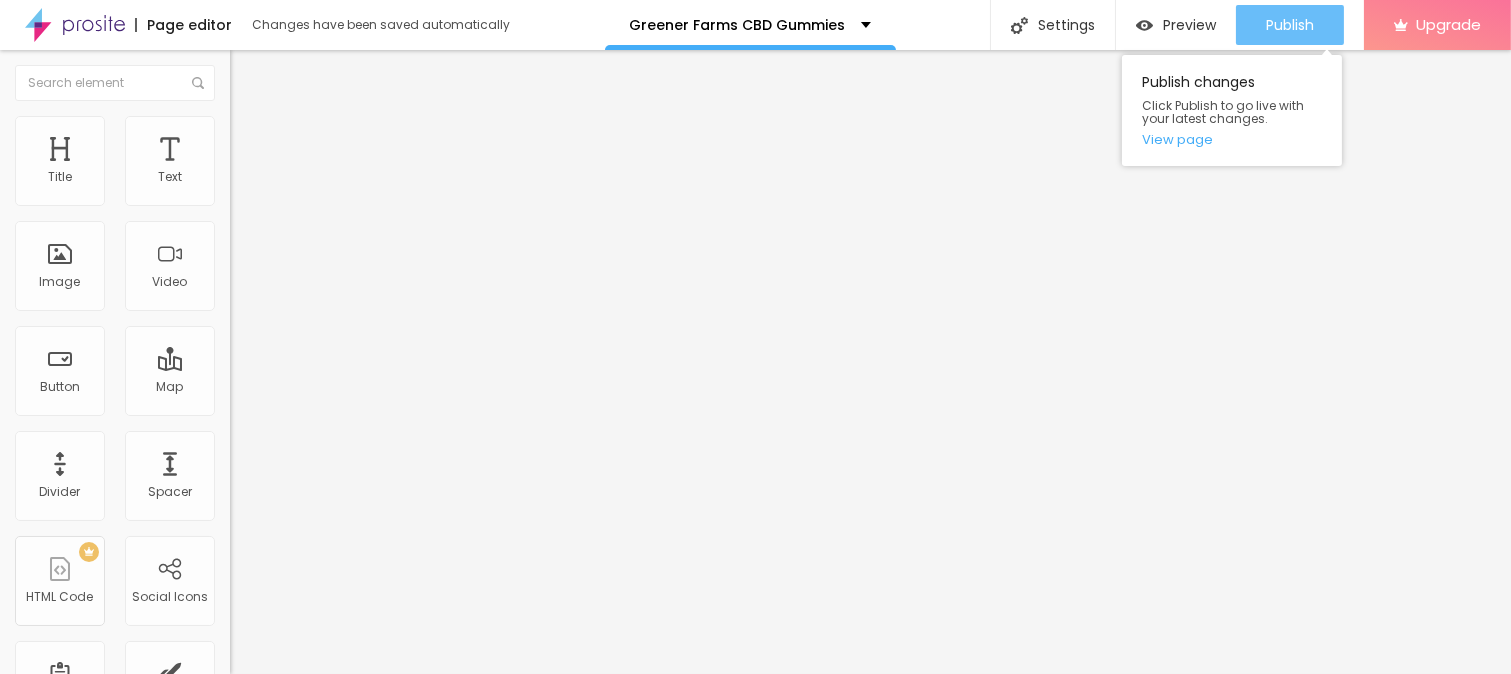 click on "Publish" at bounding box center (1290, 25) 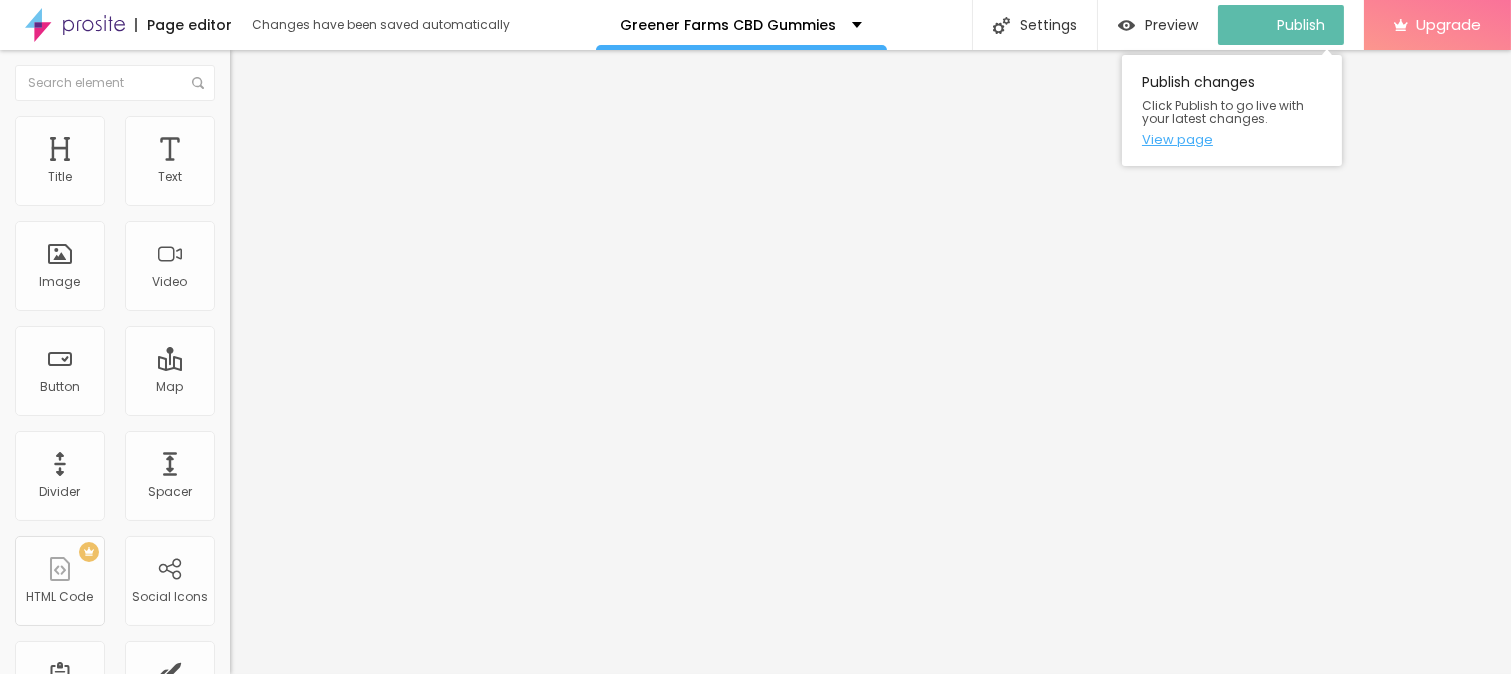 click on "View page" at bounding box center [1232, 139] 